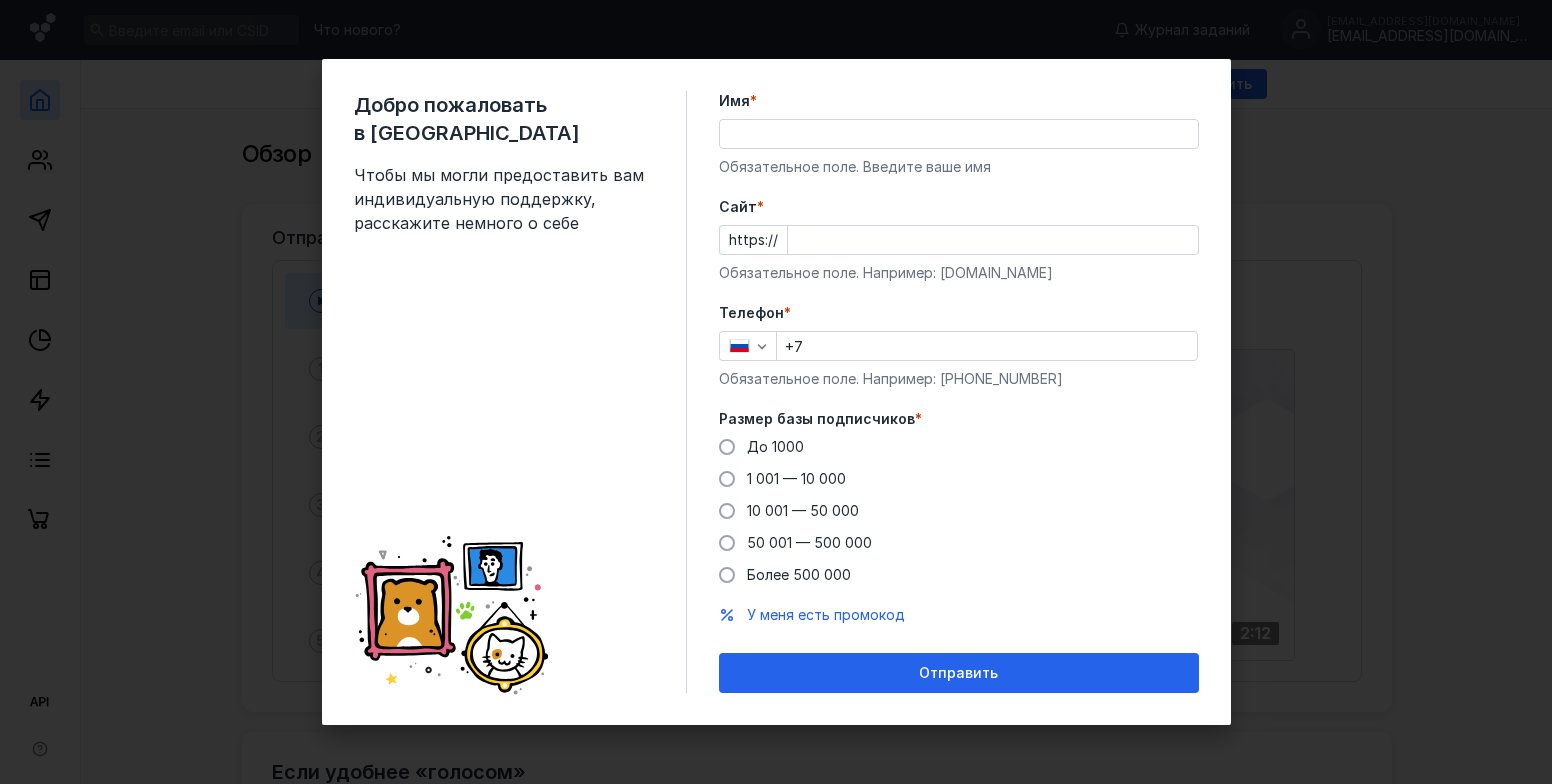 scroll, scrollTop: 0, scrollLeft: 0, axis: both 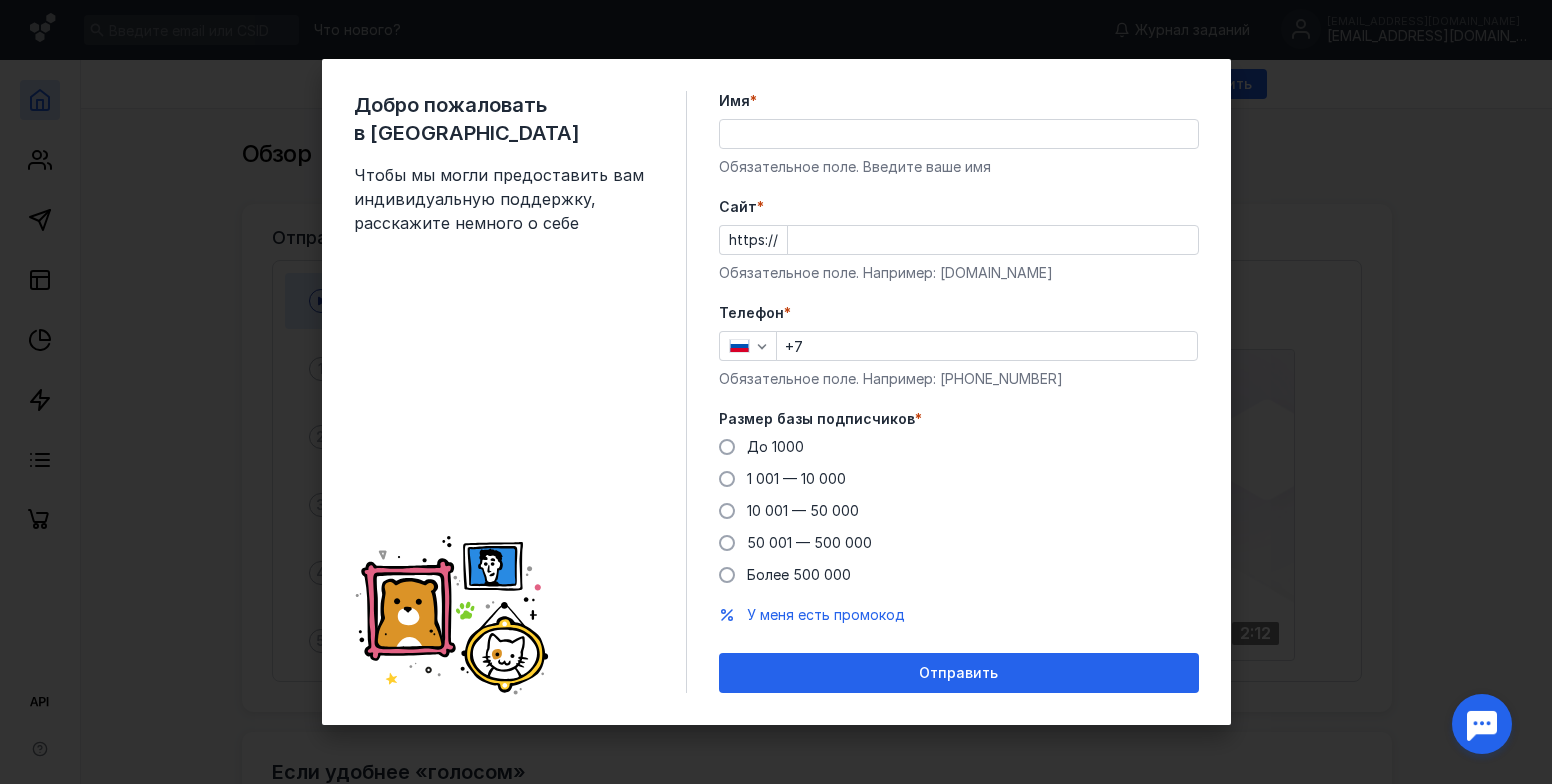 click on "Добро пожаловать в Sendsay Чтобы мы могли предоставить вам индивидуальную поддержку, расскажите немного о себе Имя  * Обязательное поле. Введите ваше имя [PERSON_NAME]  * https:// Обязательное поле. Например: [DOMAIN_NAME] Телефон  * +7 Обязательное поле. Например: [PHONE_NUMBER] Размер базы подписчиков  * До [DATE] 1 001 — 10 000 10 001 — 50 000 50 001 — 500 000 Более 500 000 У меня есть промокод Отправить" at bounding box center (776, 392) 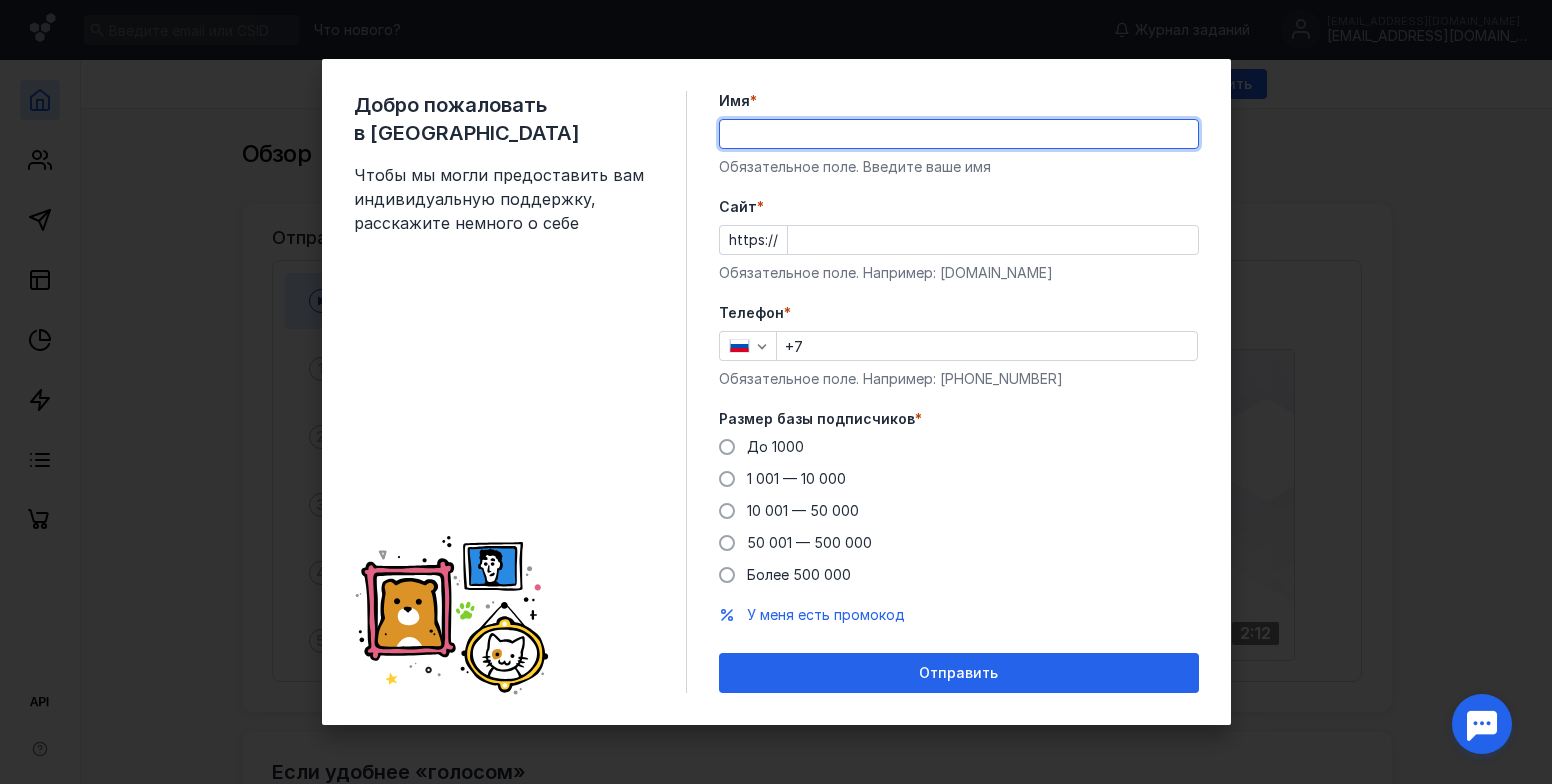 click on "Имя  *" at bounding box center (959, 134) 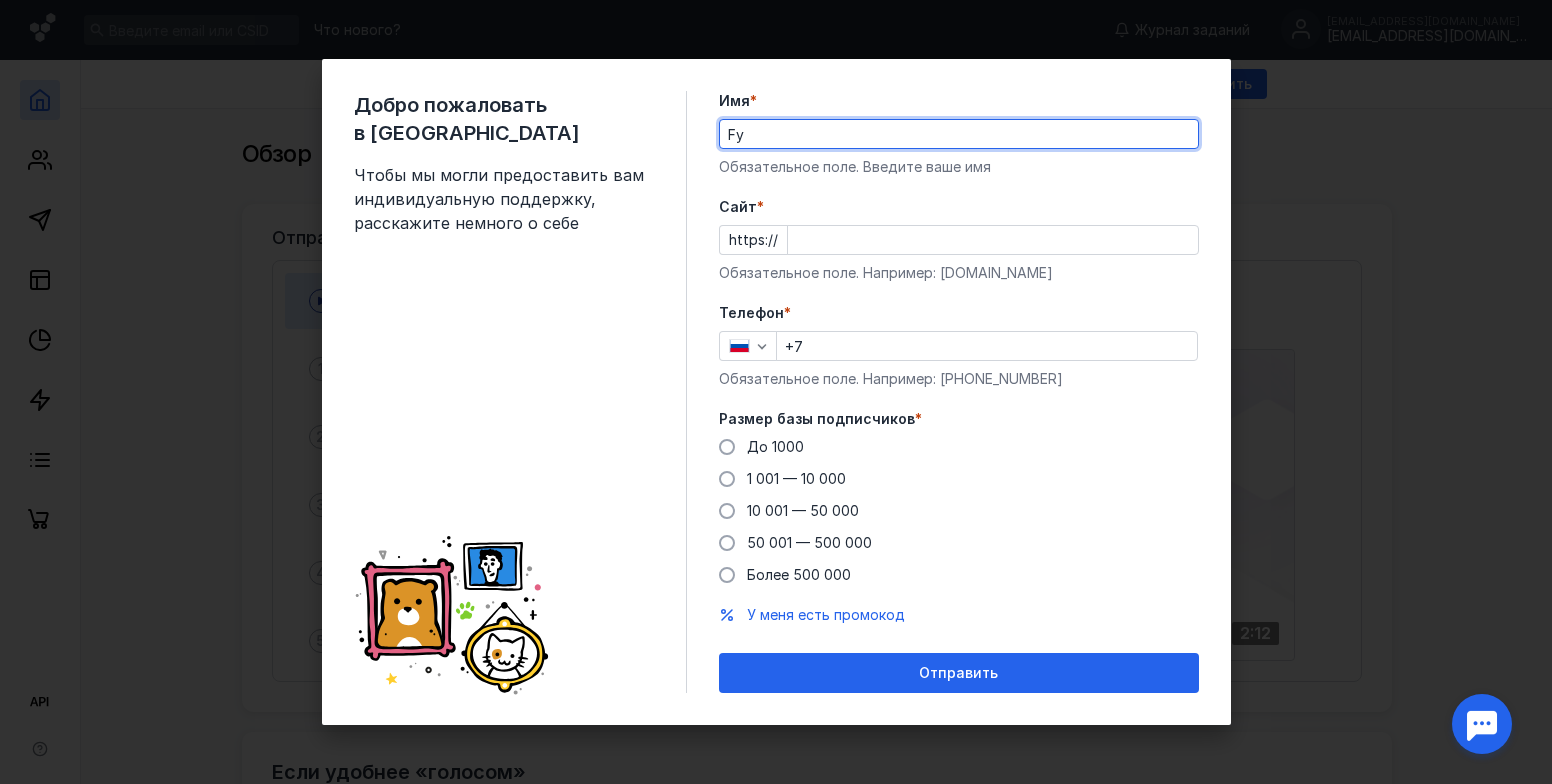 type on "F" 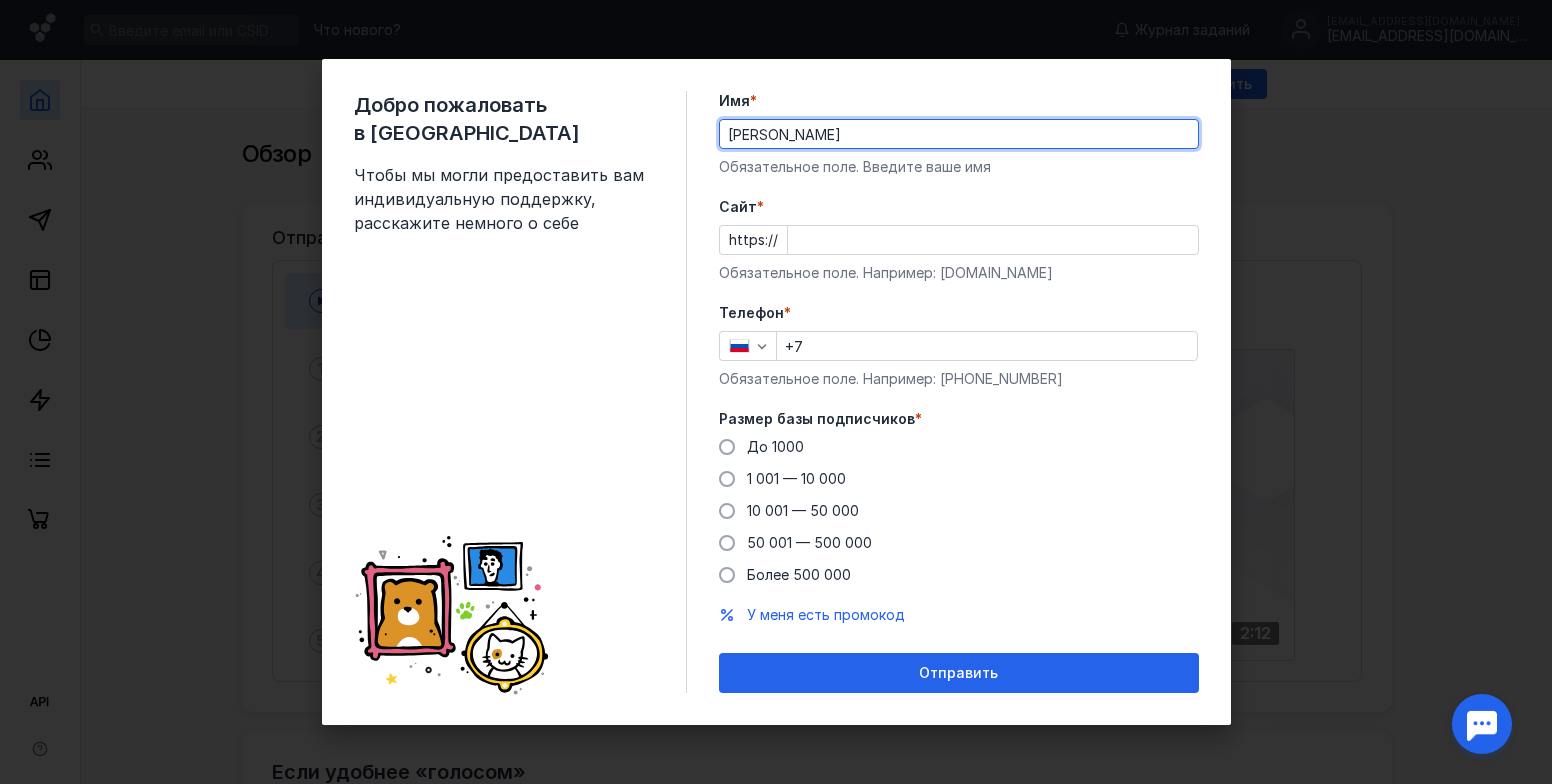 type on "[PERSON_NAME]" 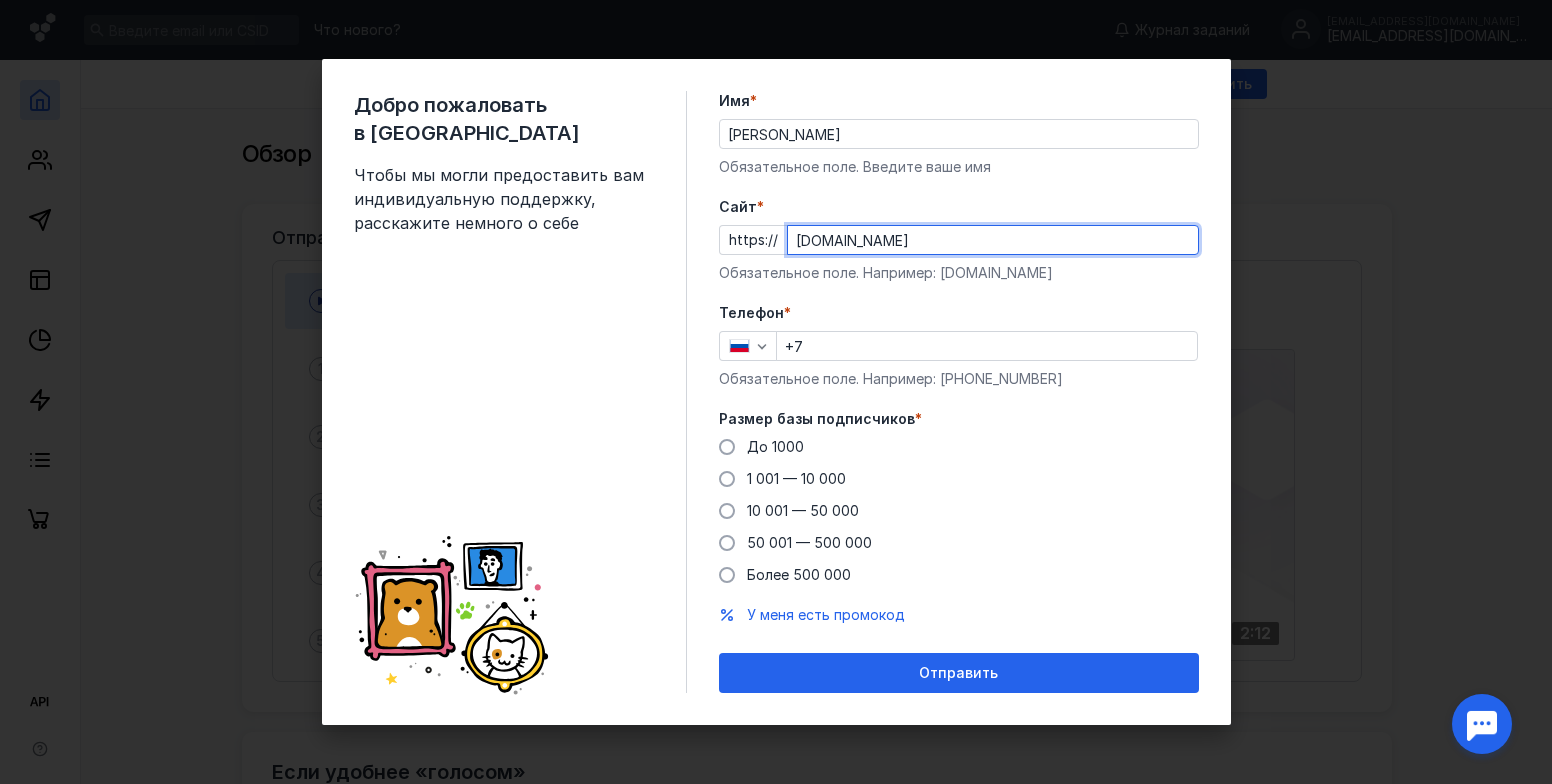 type on "[DOMAIN_NAME]" 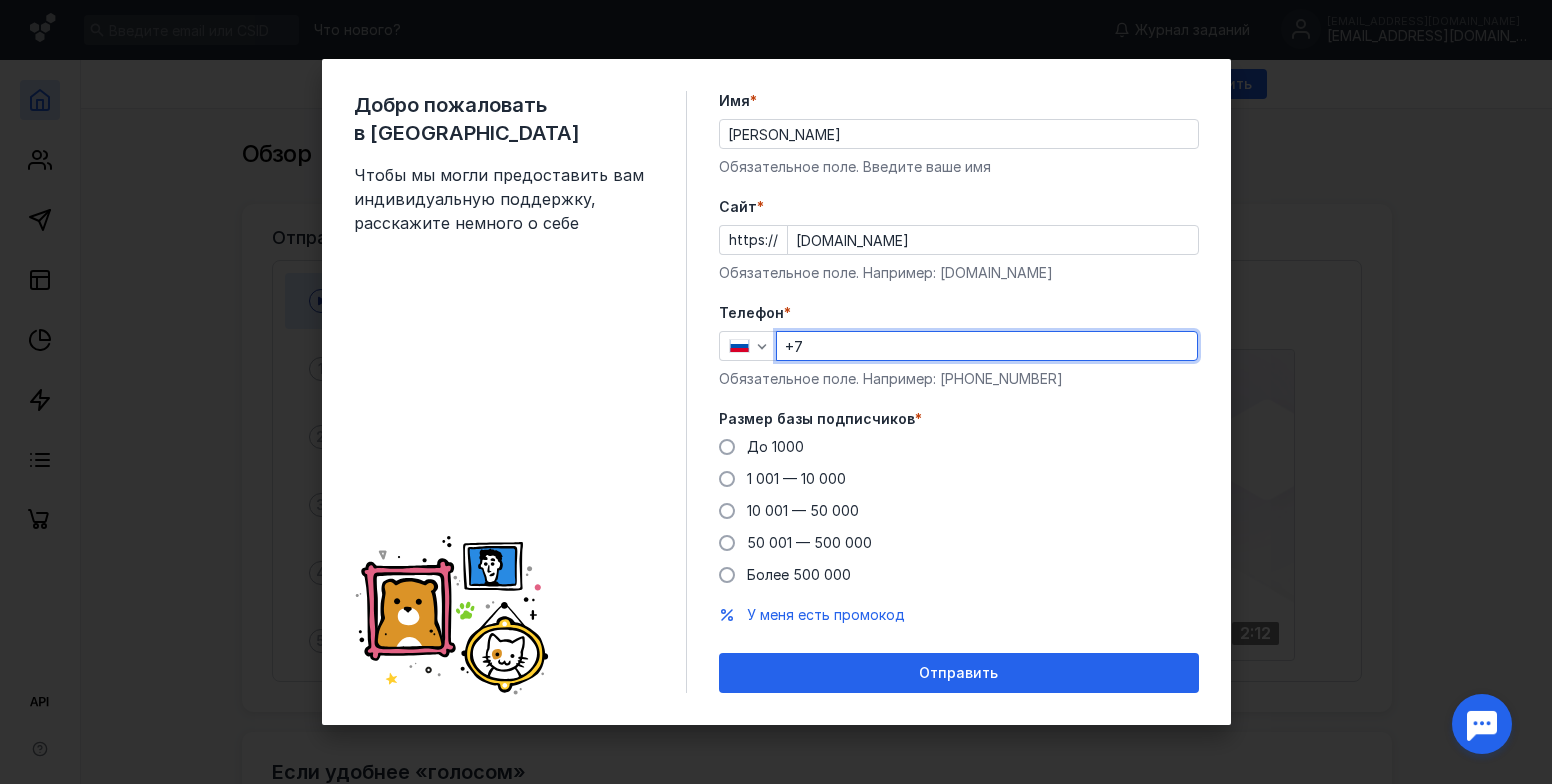 type on "[PHONE_NUMBER]" 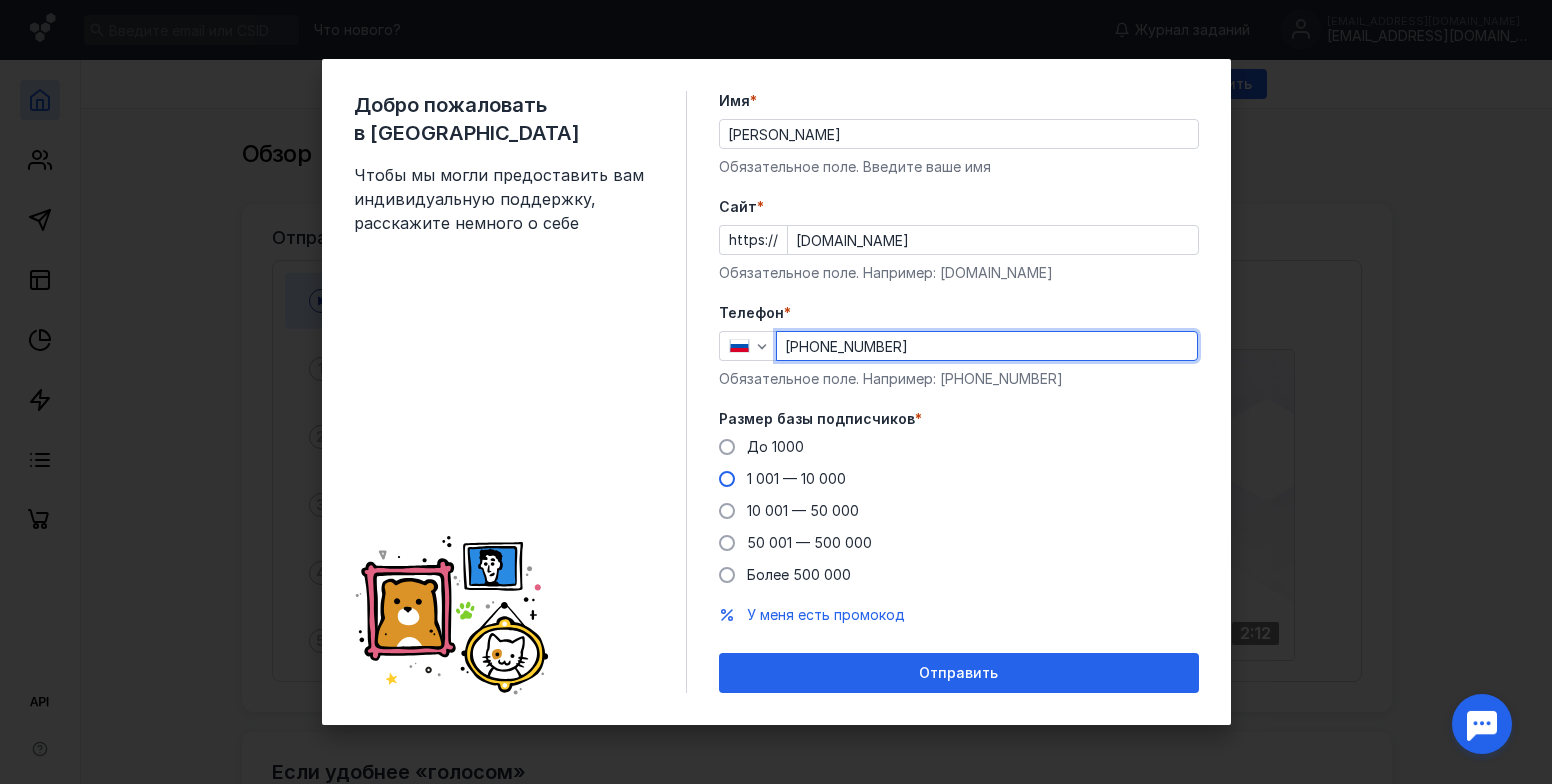click on "1 001 — 10 000" at bounding box center (796, 478) 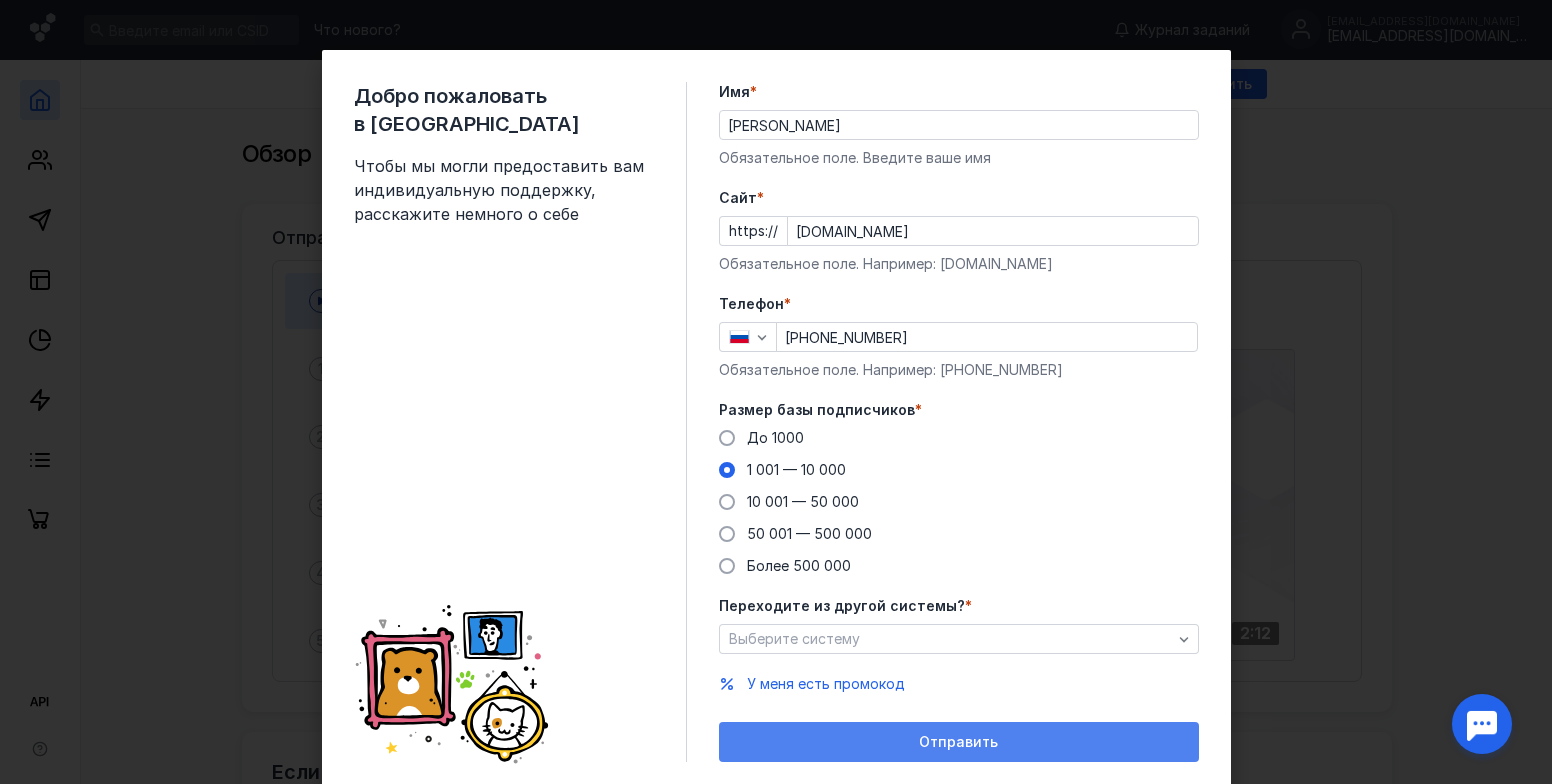 click on "Отправить" at bounding box center [959, 742] 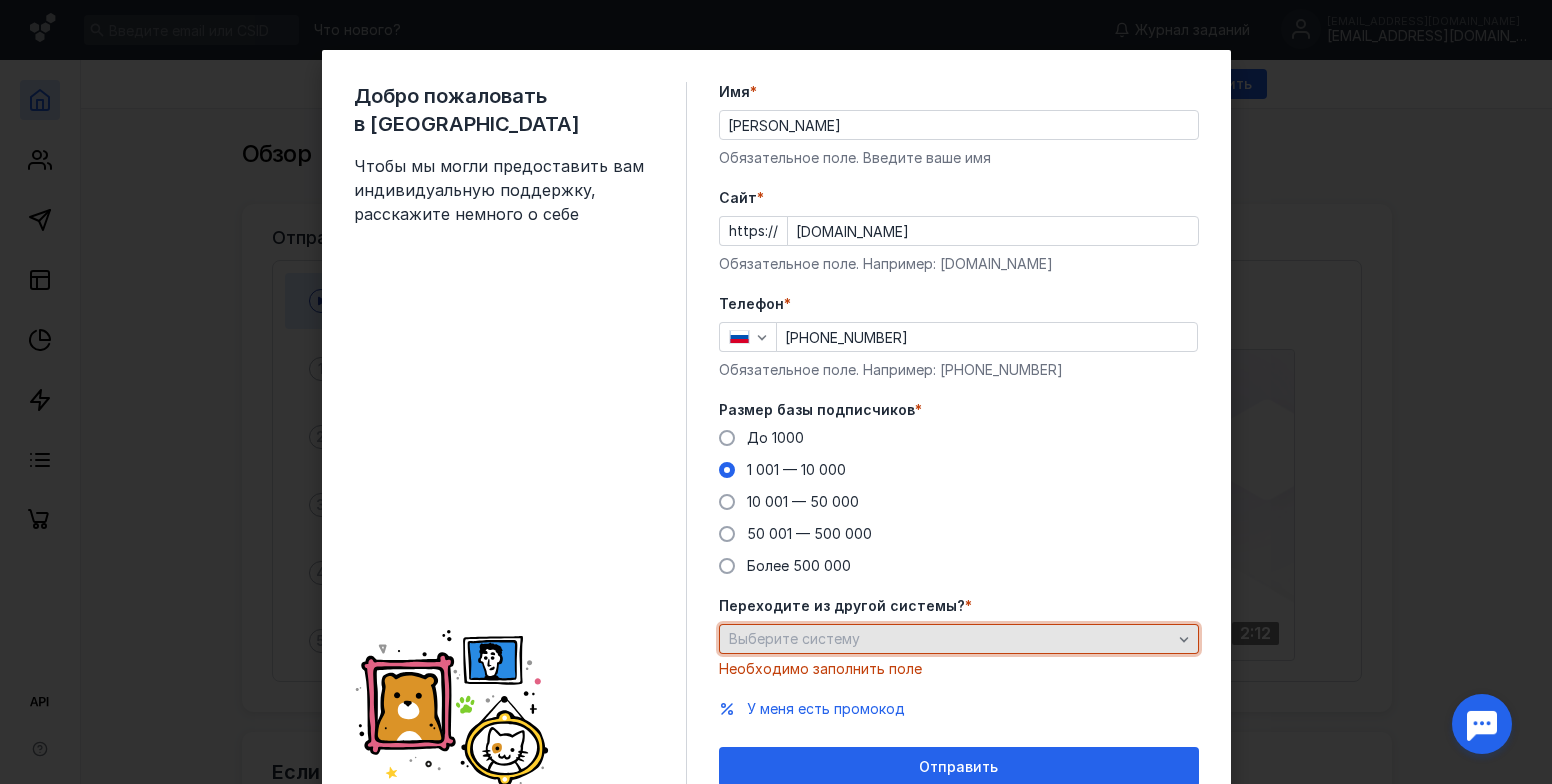 click on "Выберите систему" at bounding box center [959, 639] 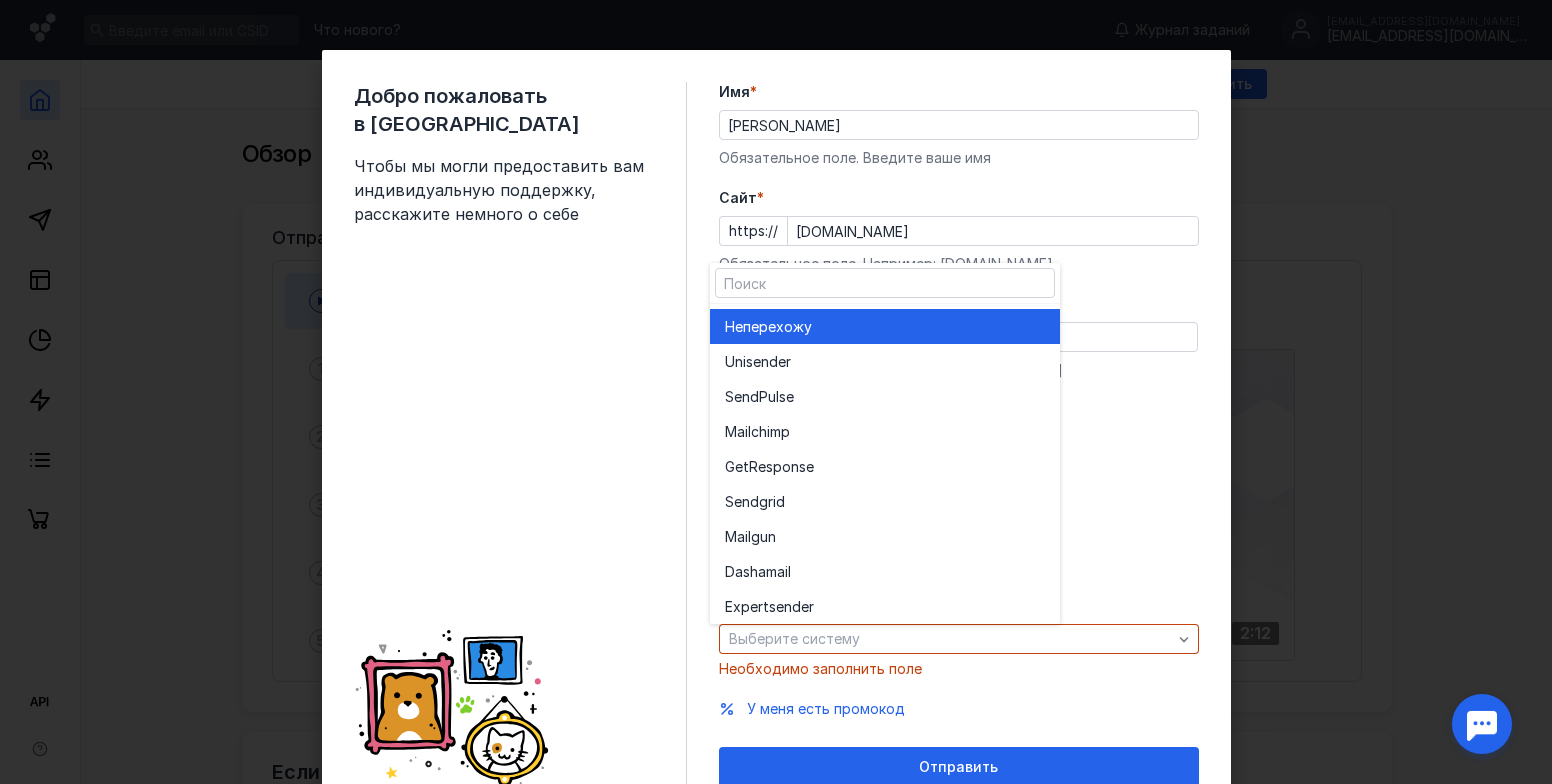 click on "Не  перехожу" at bounding box center (885, 327) 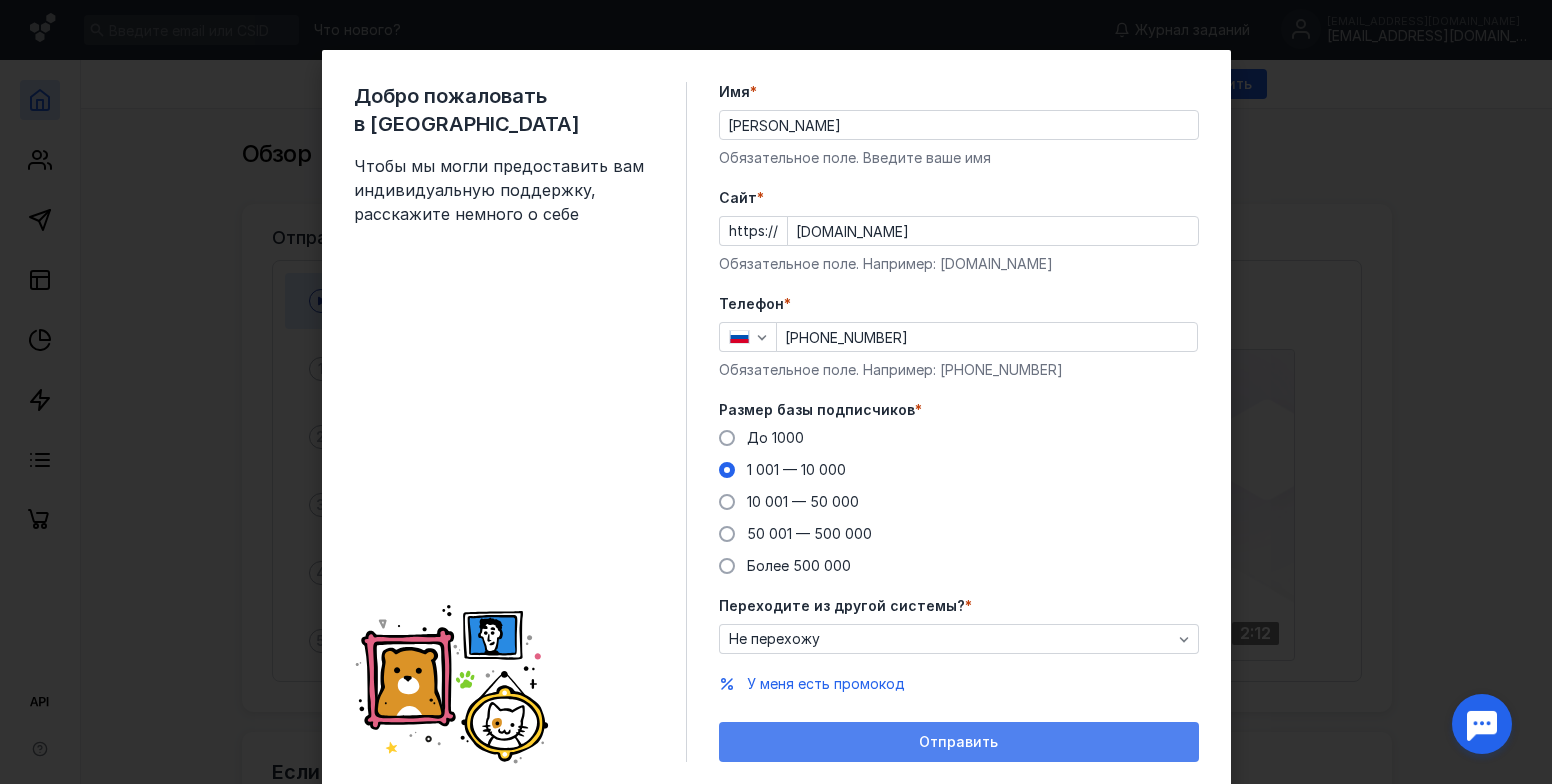 click on "Отправить" at bounding box center [959, 742] 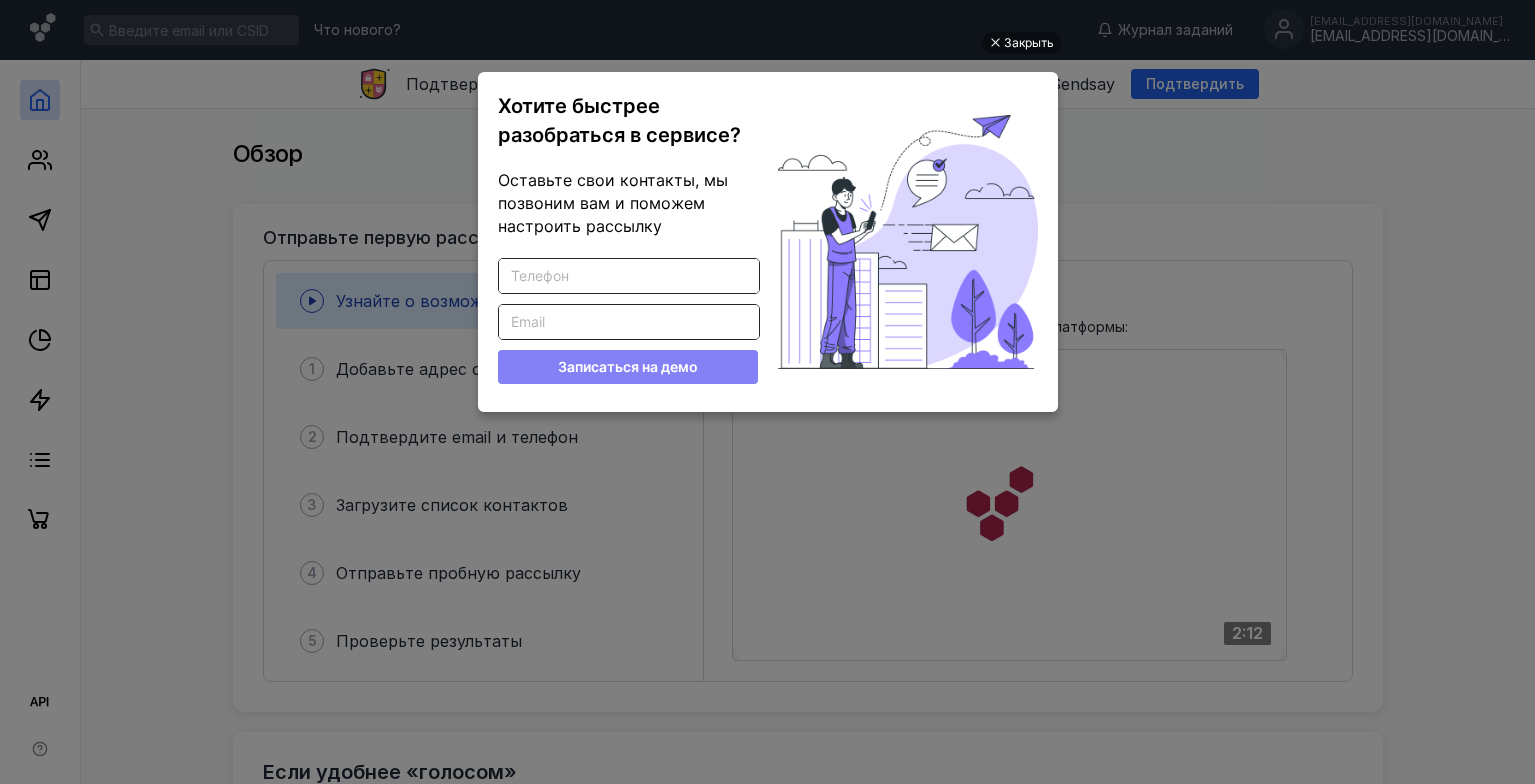 scroll, scrollTop: 0, scrollLeft: 0, axis: both 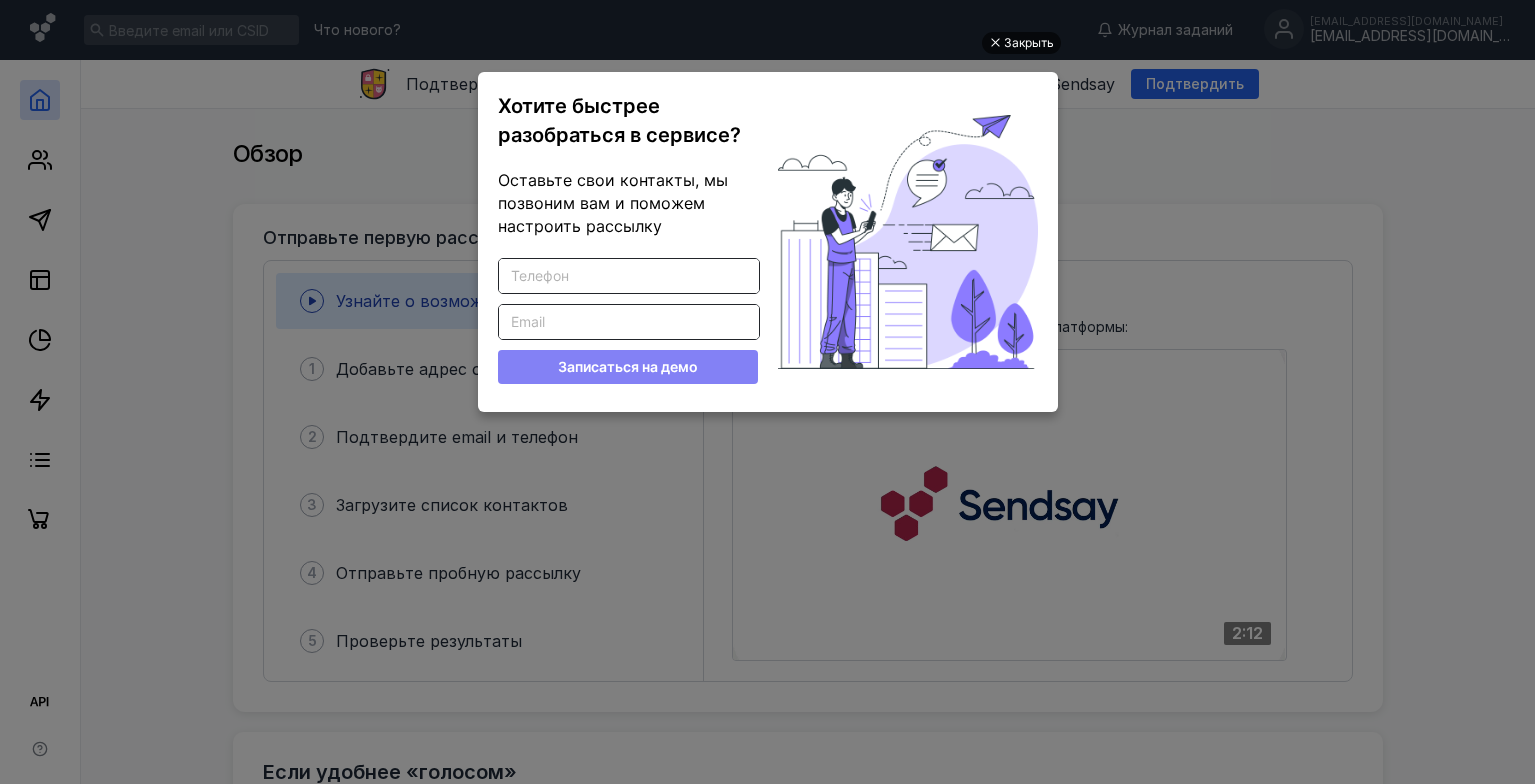 click on "Закрыть" at bounding box center [1029, 43] 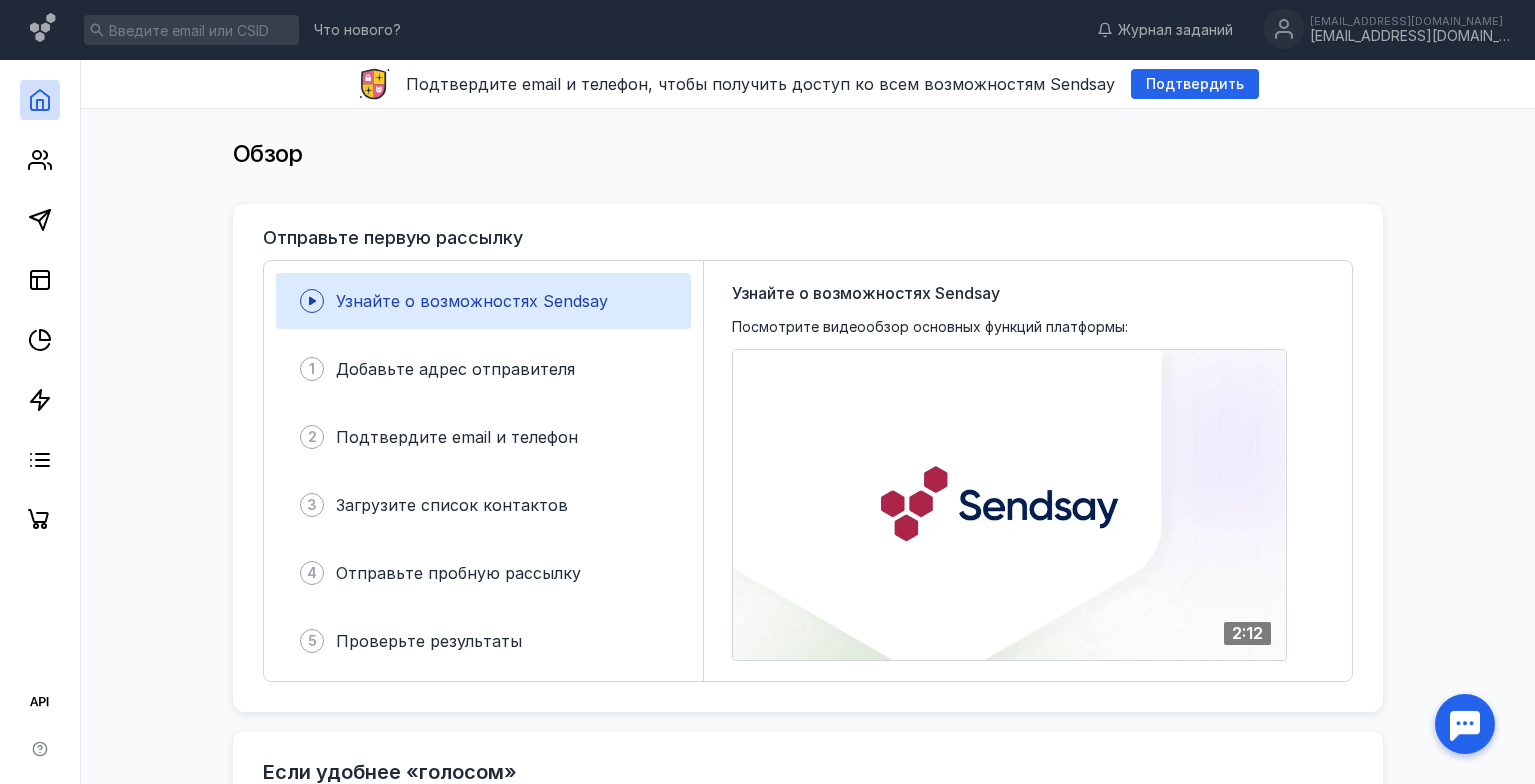scroll, scrollTop: 0, scrollLeft: 0, axis: both 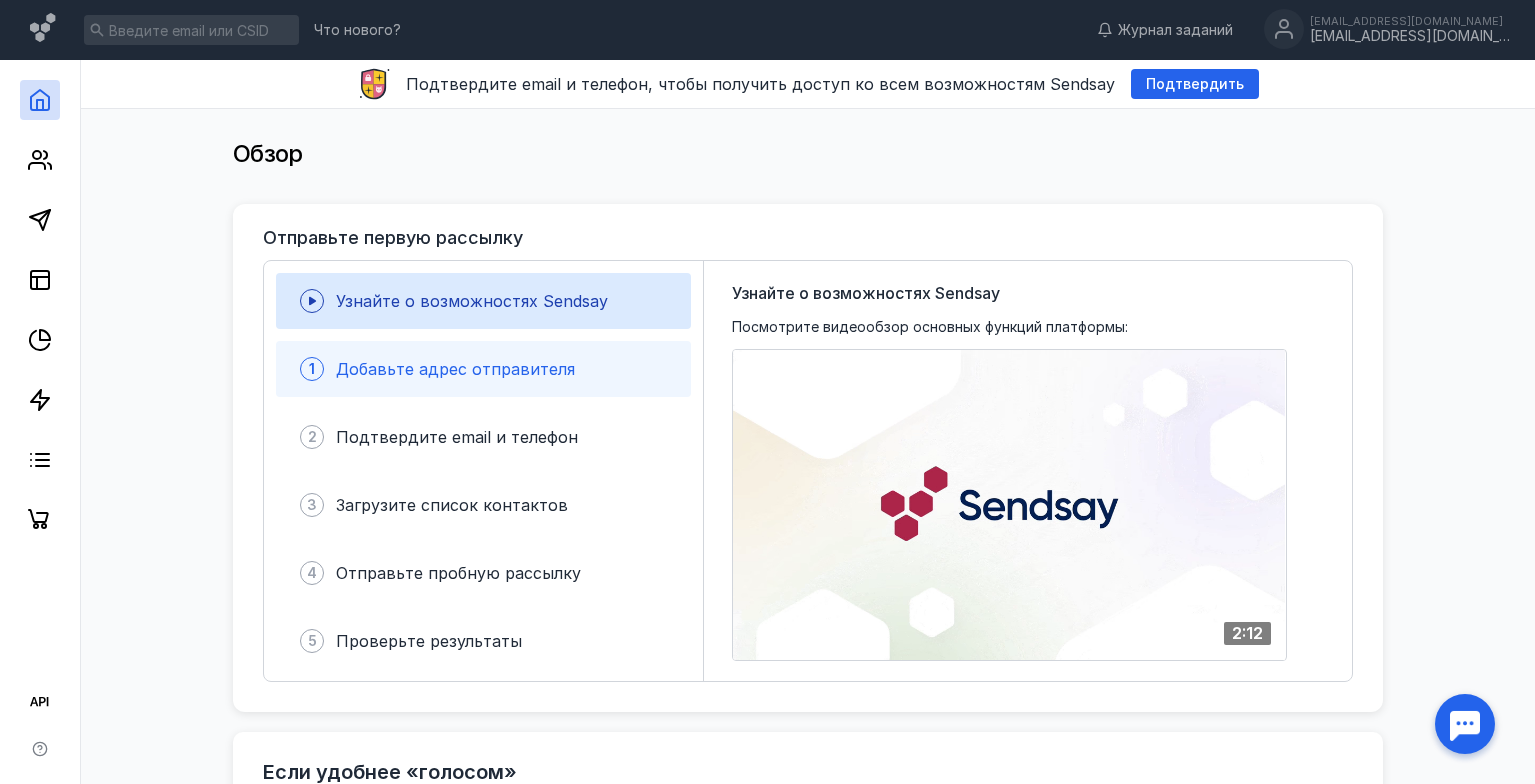 click on "1 Добавьте адрес отправителя" at bounding box center (483, 369) 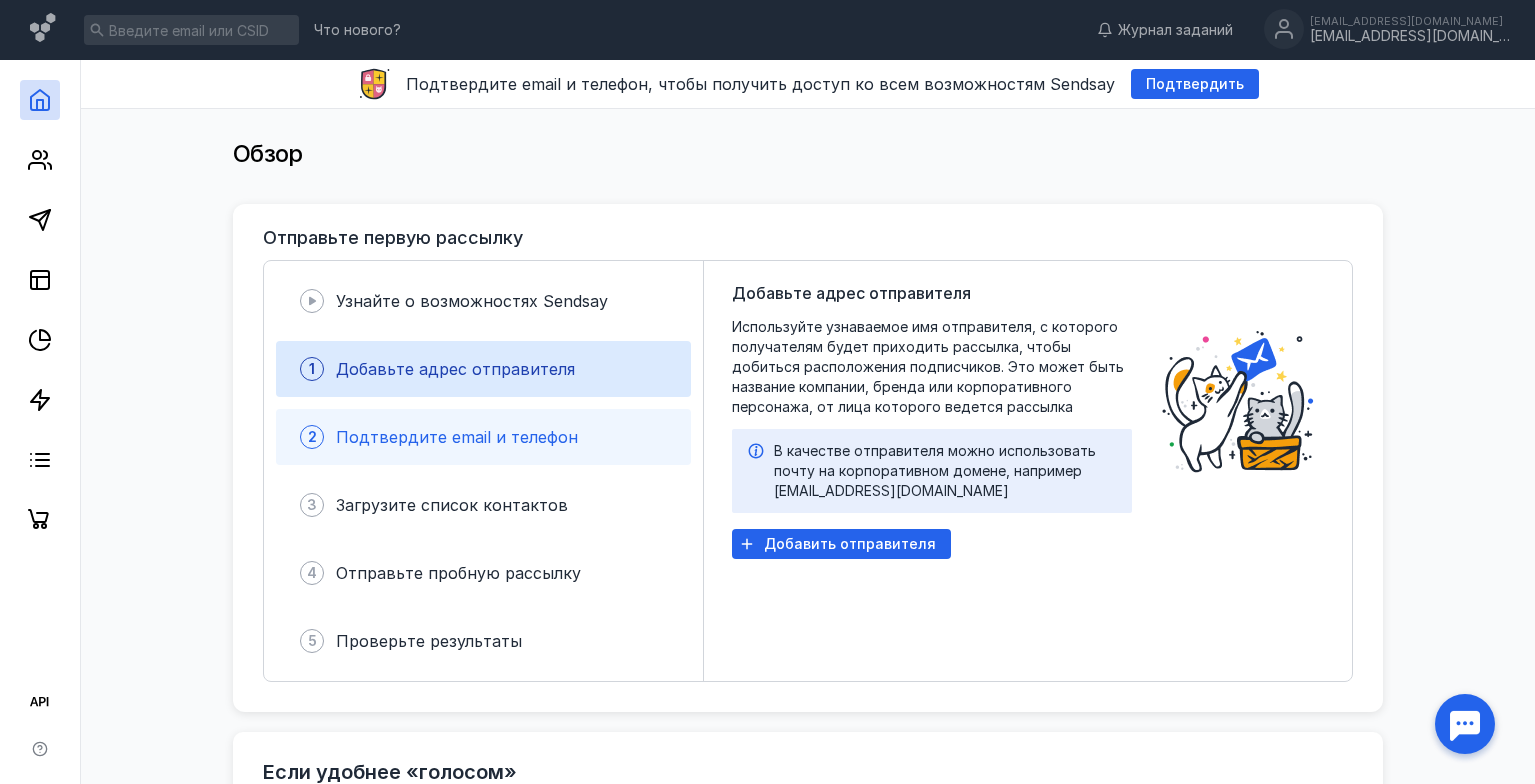 click on "2 Подтвердите email и телефон" at bounding box center (483, 437) 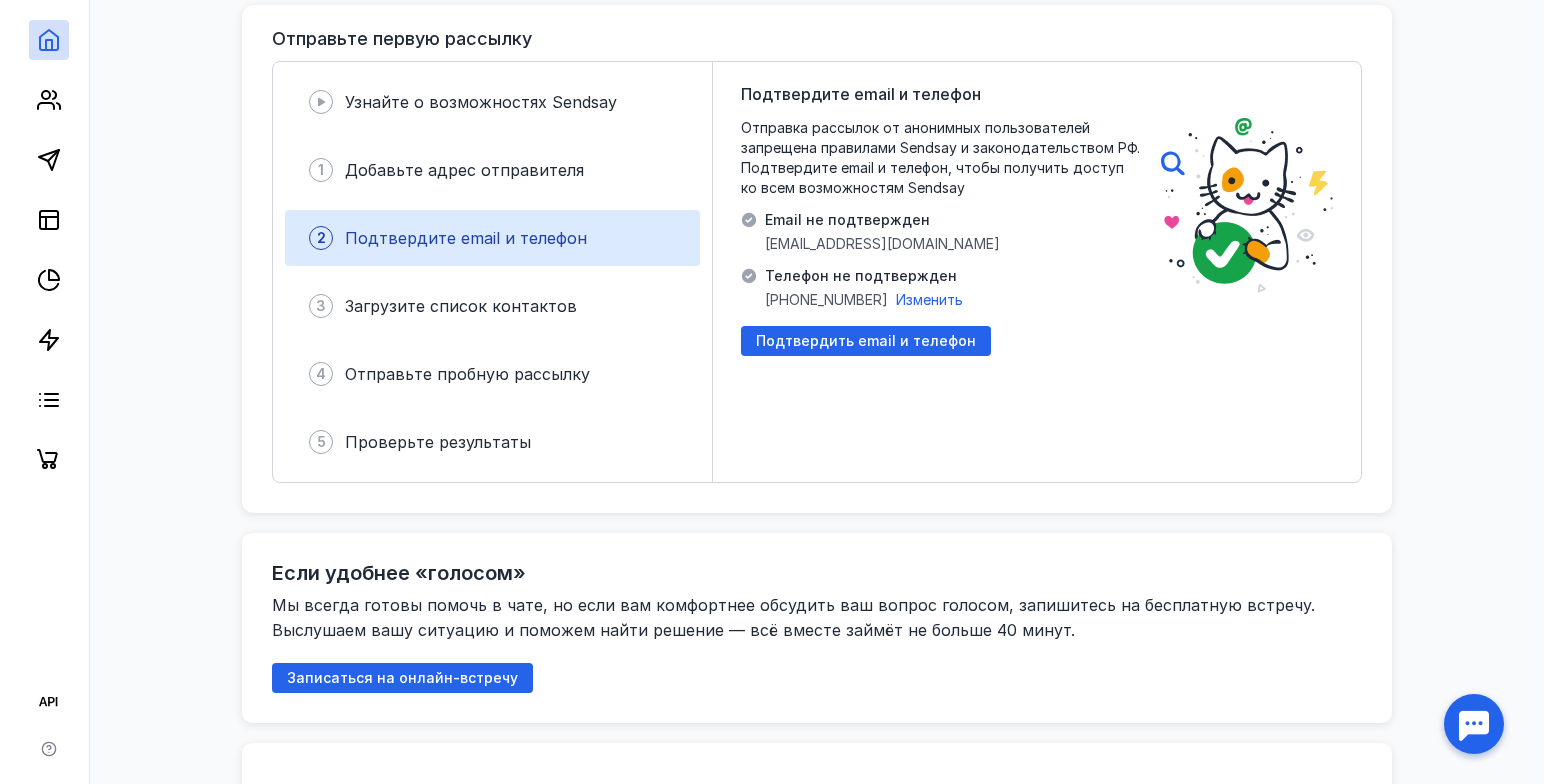 scroll, scrollTop: 200, scrollLeft: 0, axis: vertical 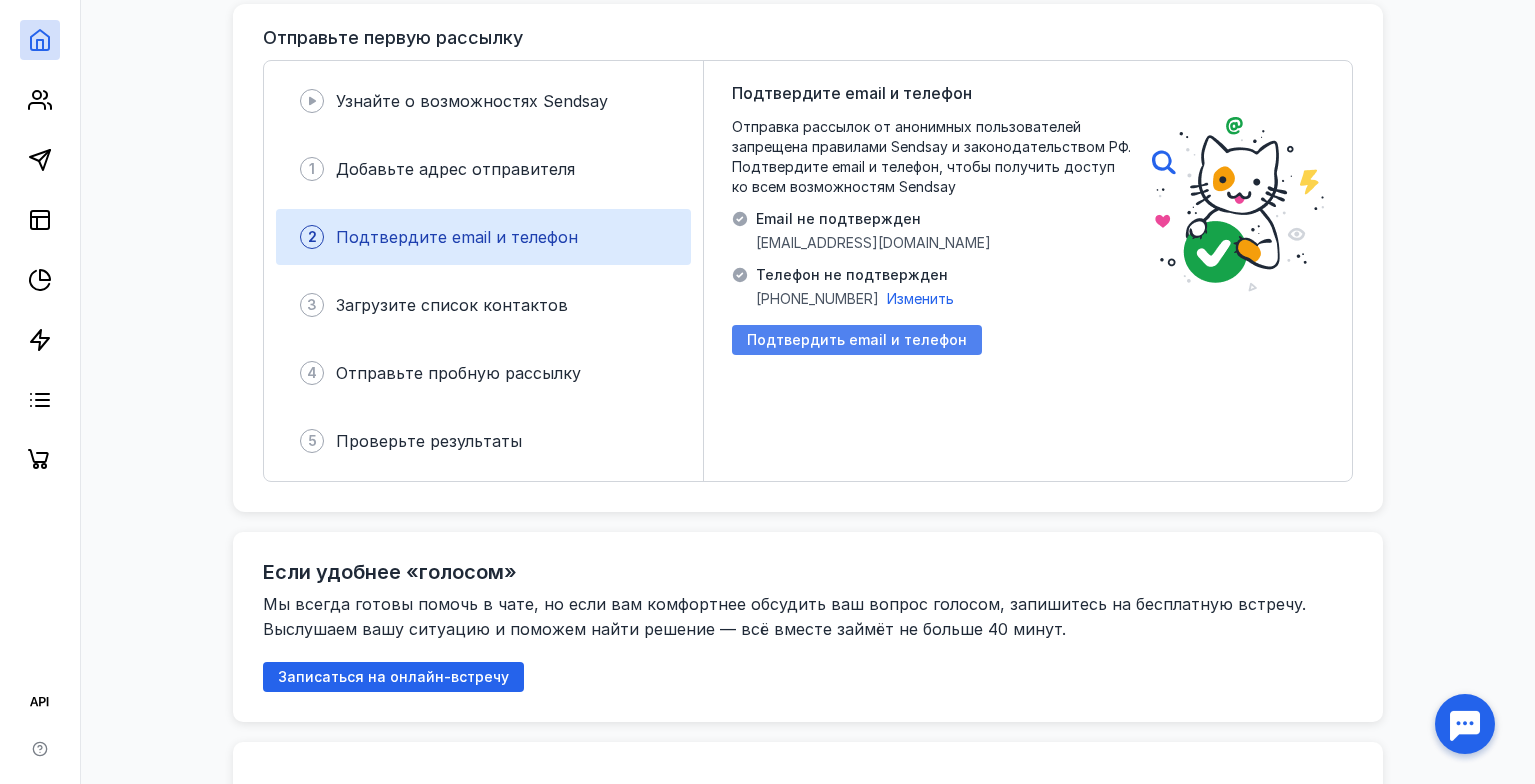 click on "Подтвердить email и телефон" at bounding box center [857, 340] 